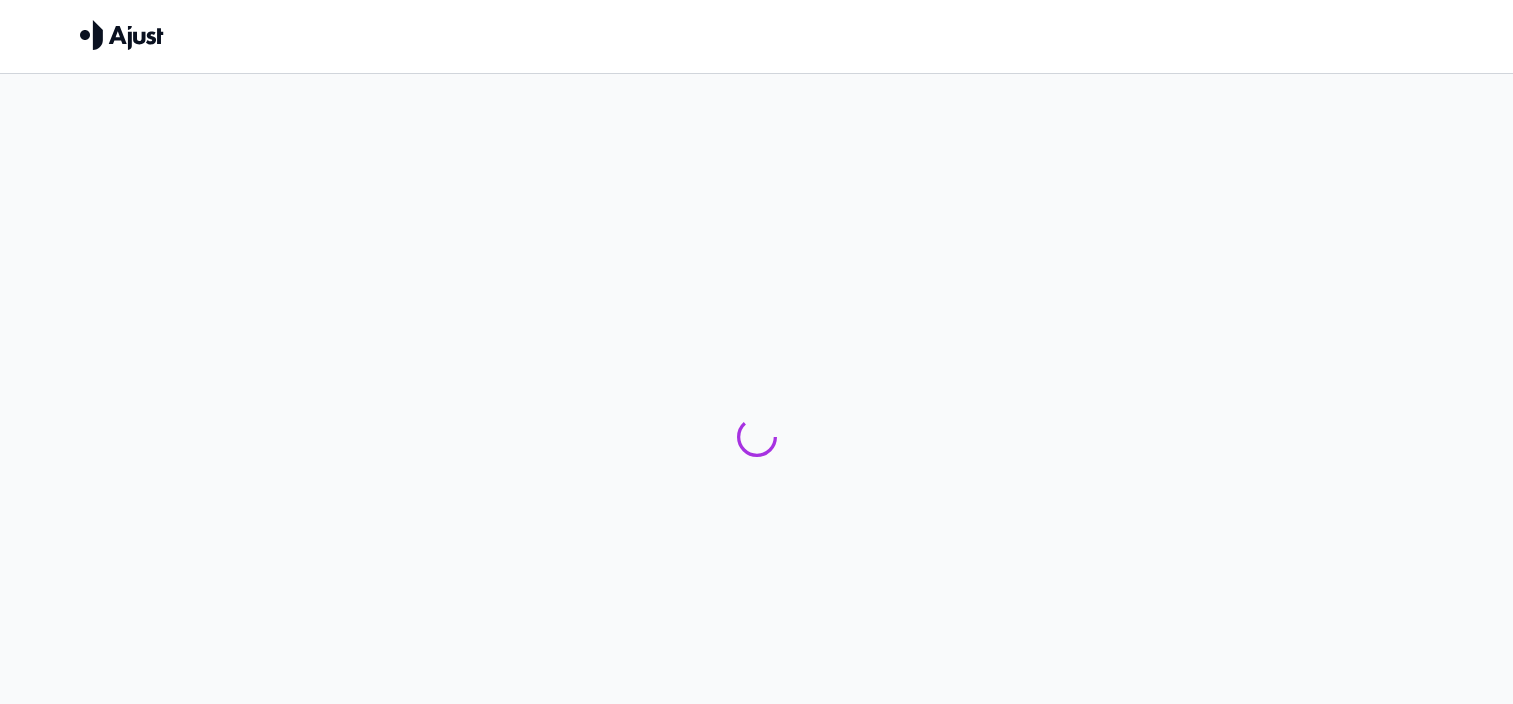 scroll, scrollTop: 0, scrollLeft: 0, axis: both 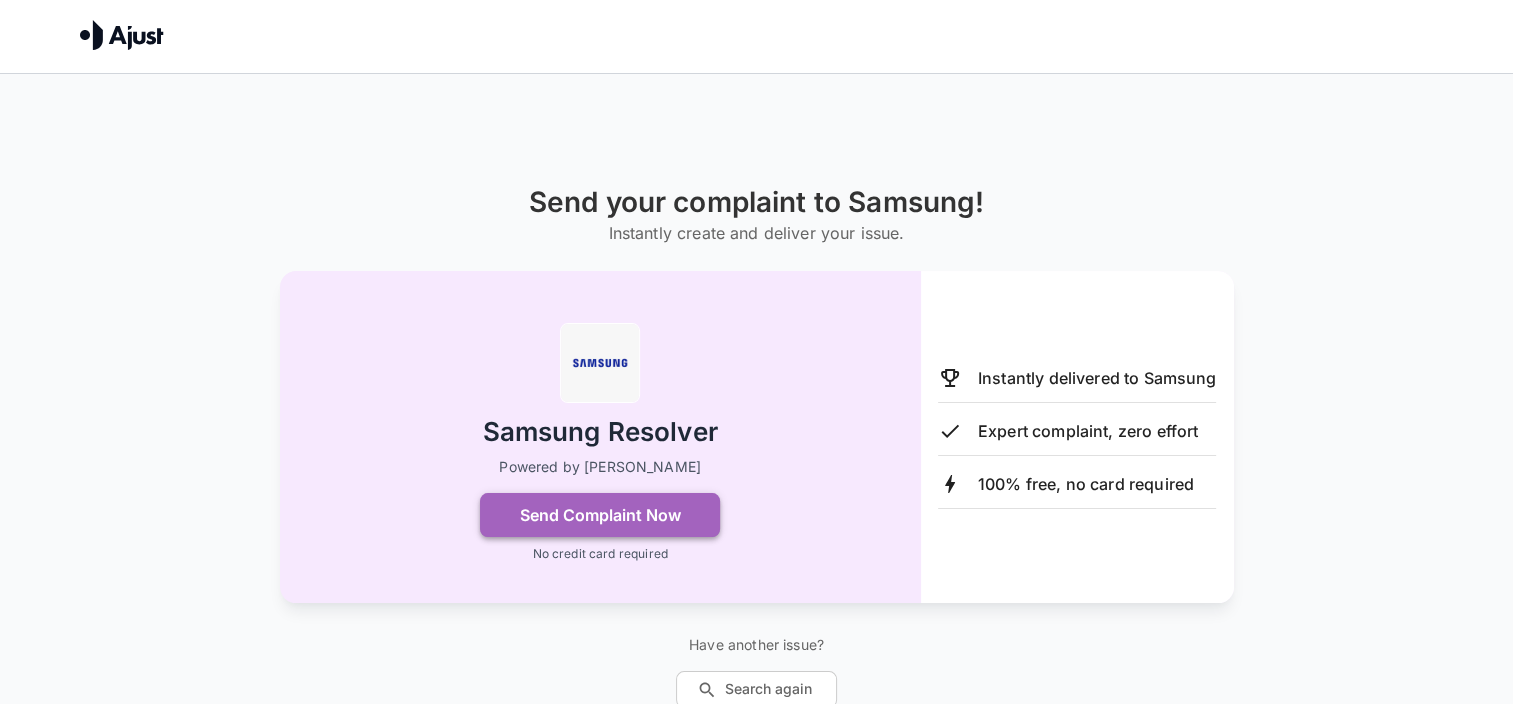 click on "Send Complaint Now" at bounding box center (600, 515) 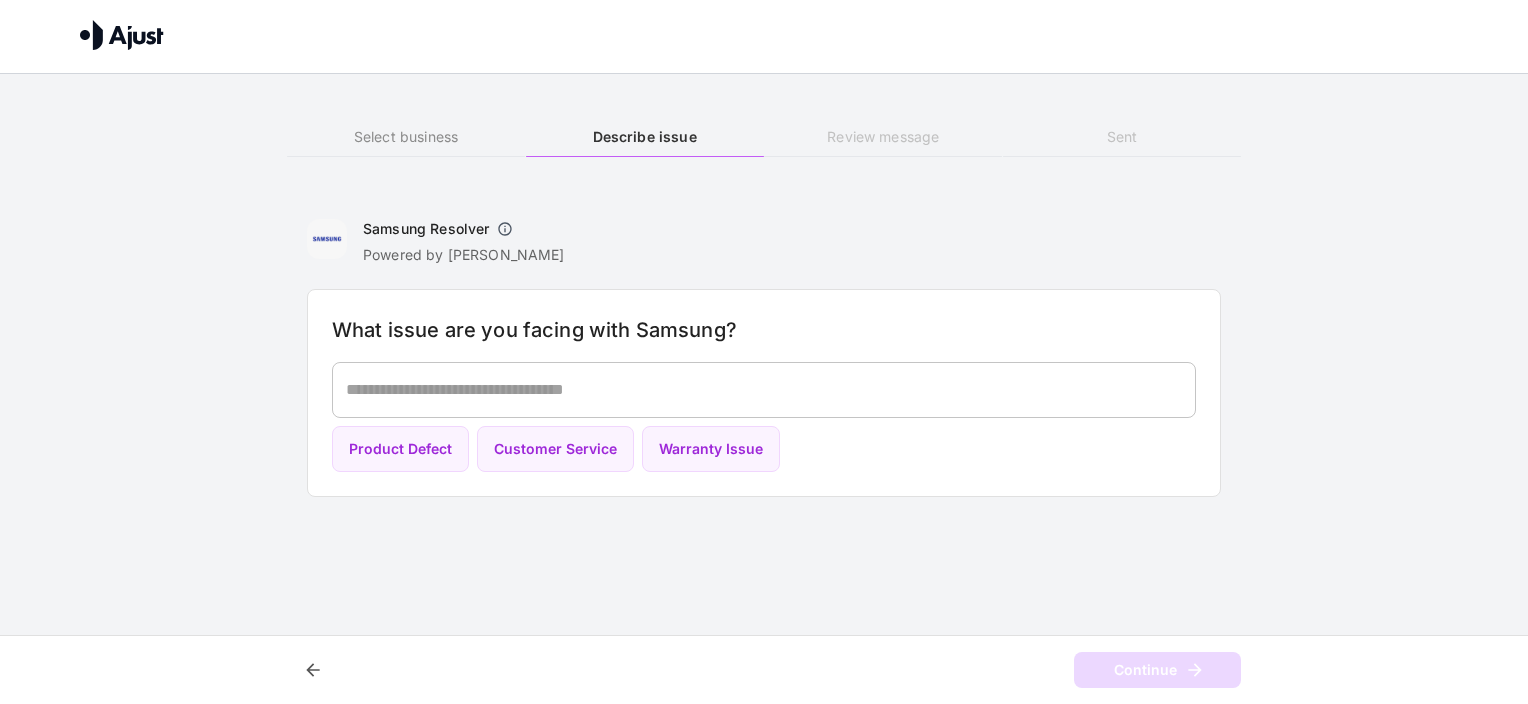 click on "* ​" at bounding box center (764, 390) 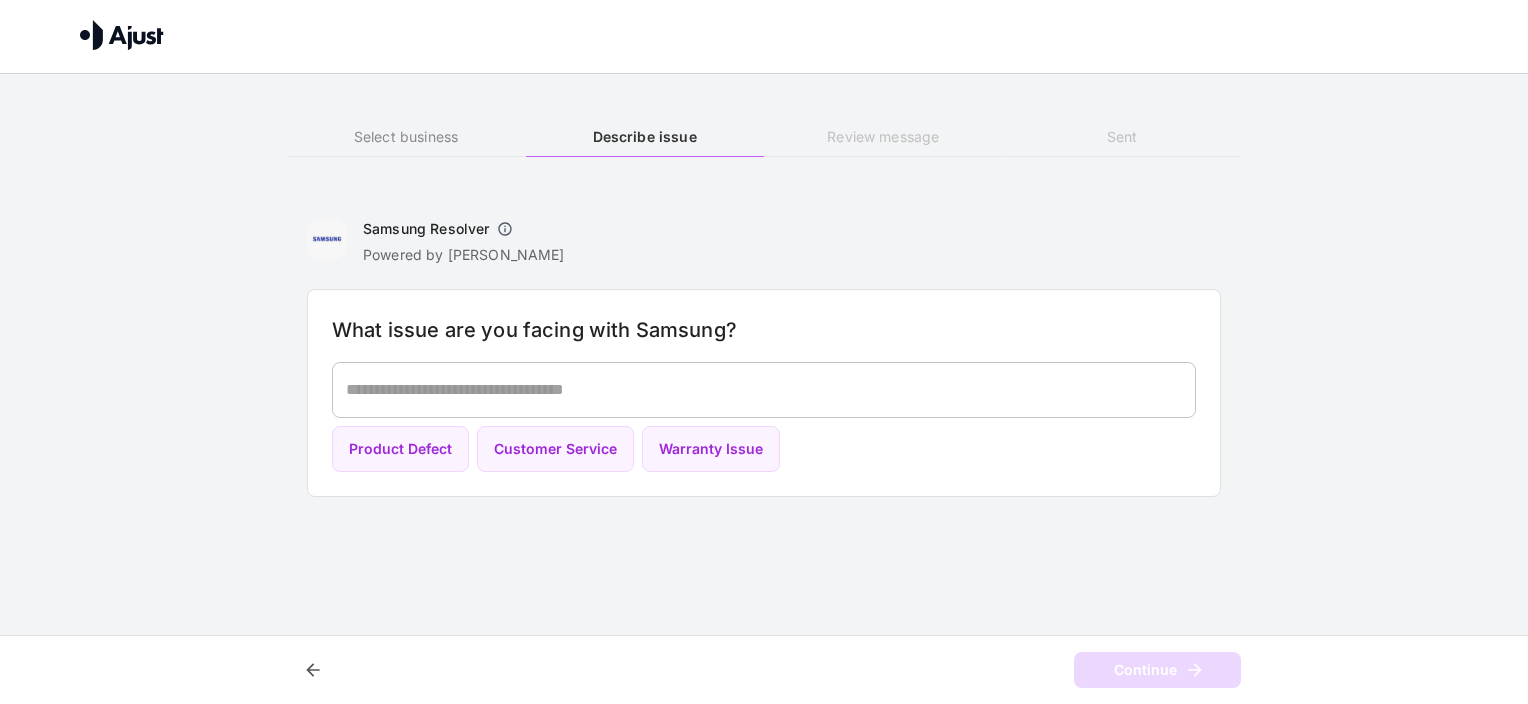 click on "* ​" at bounding box center (764, 390) 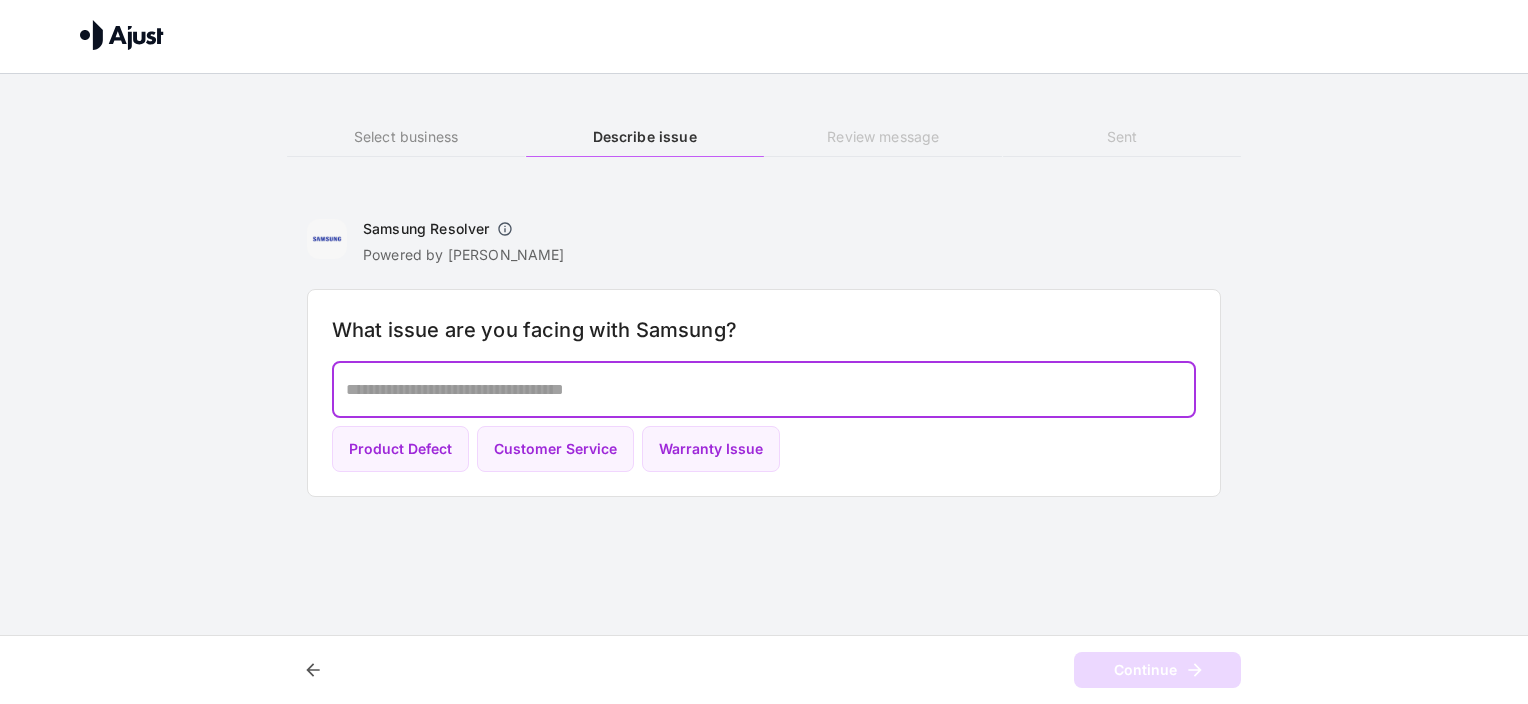 click on "* ​" at bounding box center (764, 390) 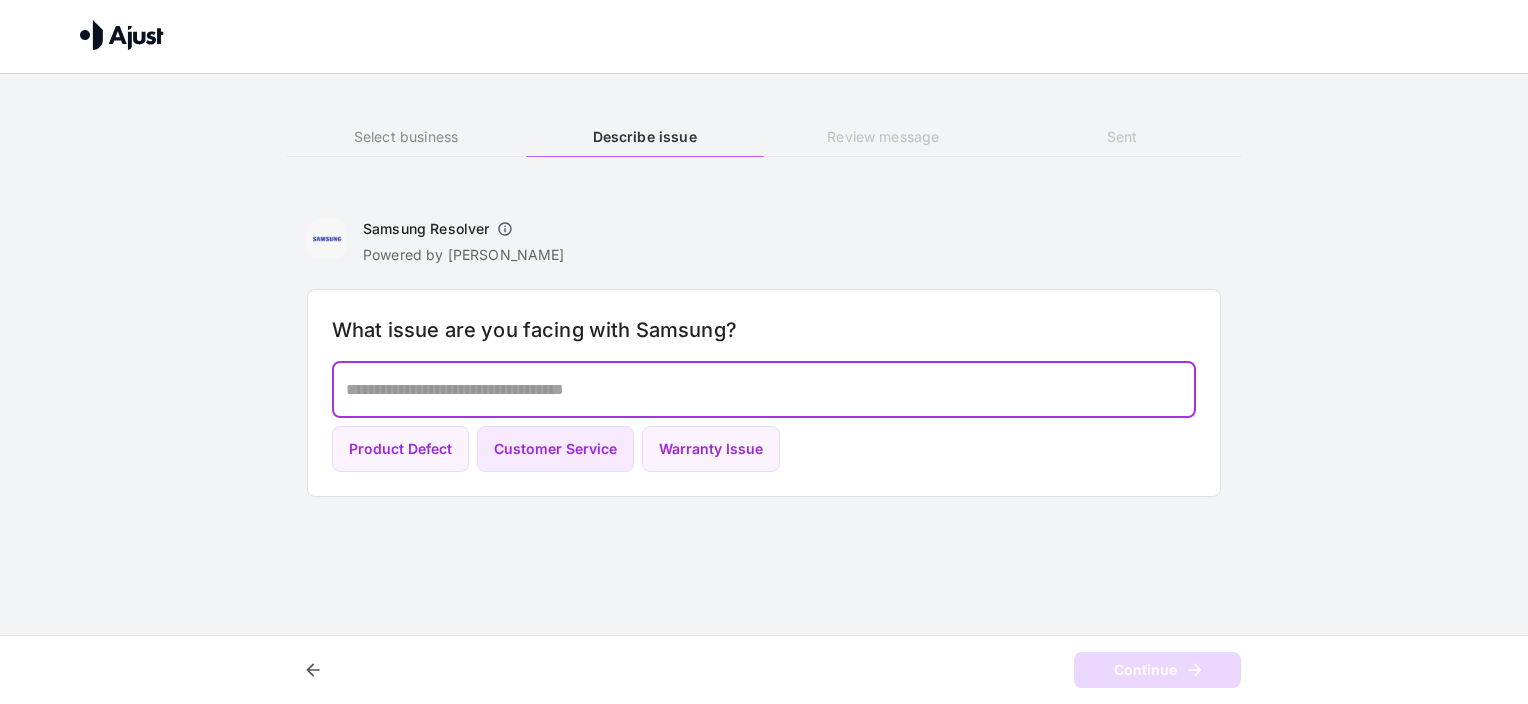click on "Customer Service" at bounding box center [555, 449] 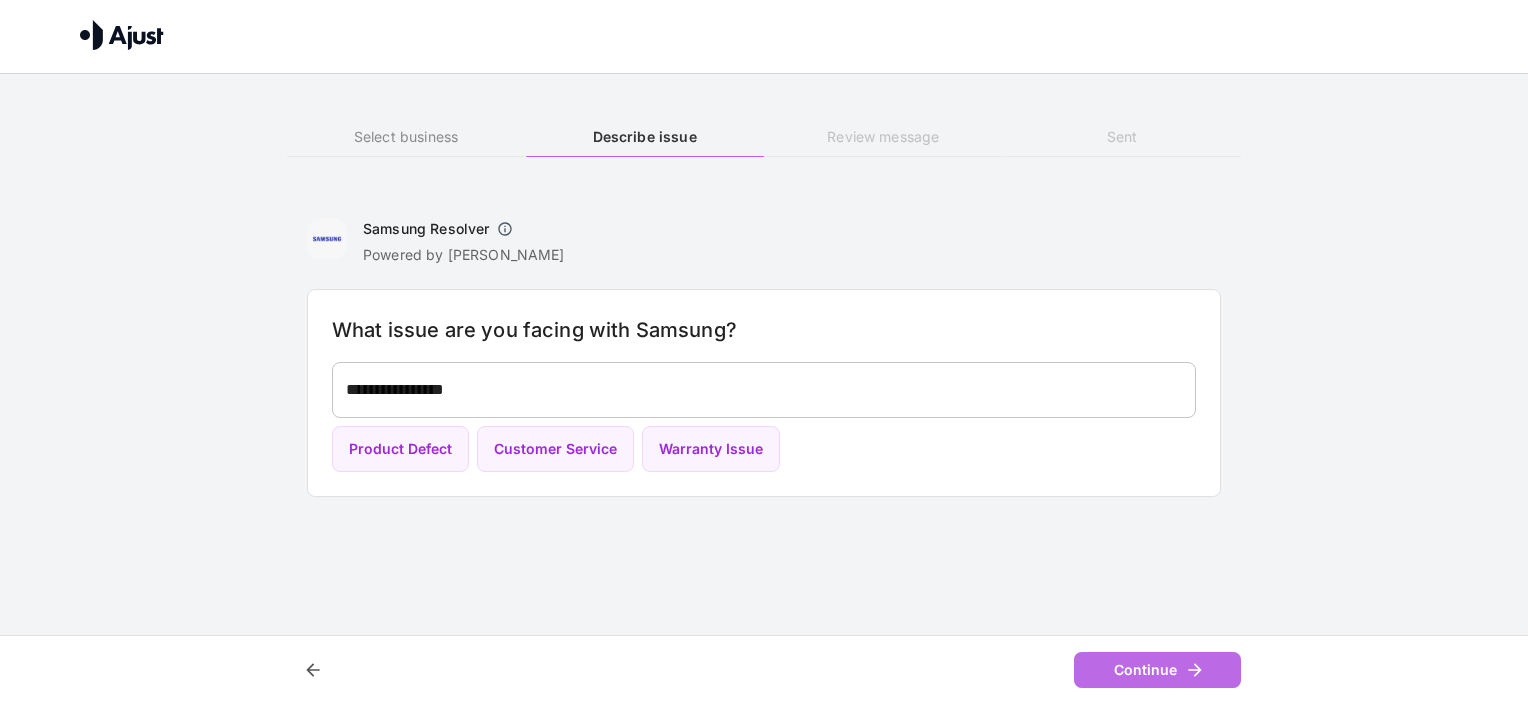 click on "Continue" at bounding box center (1157, 670) 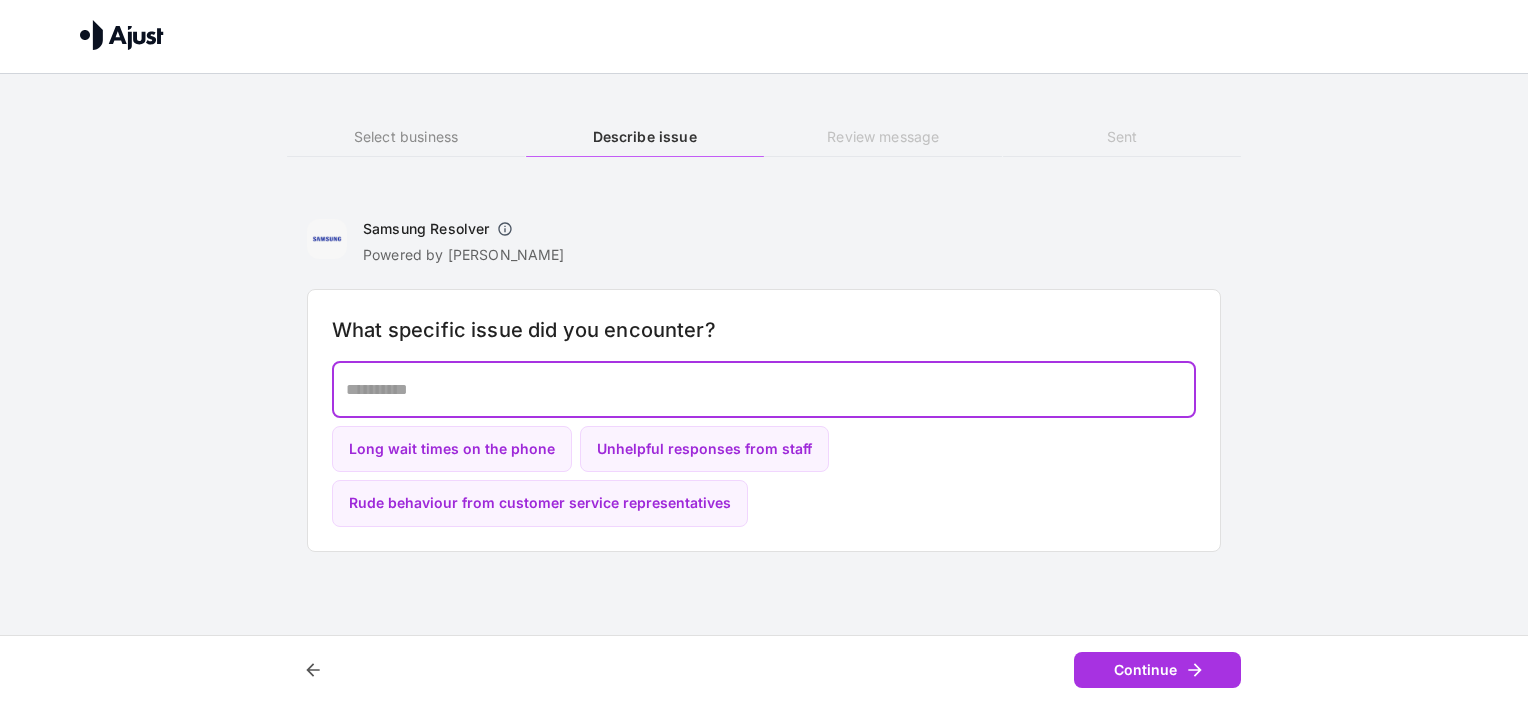 click at bounding box center (764, 389) 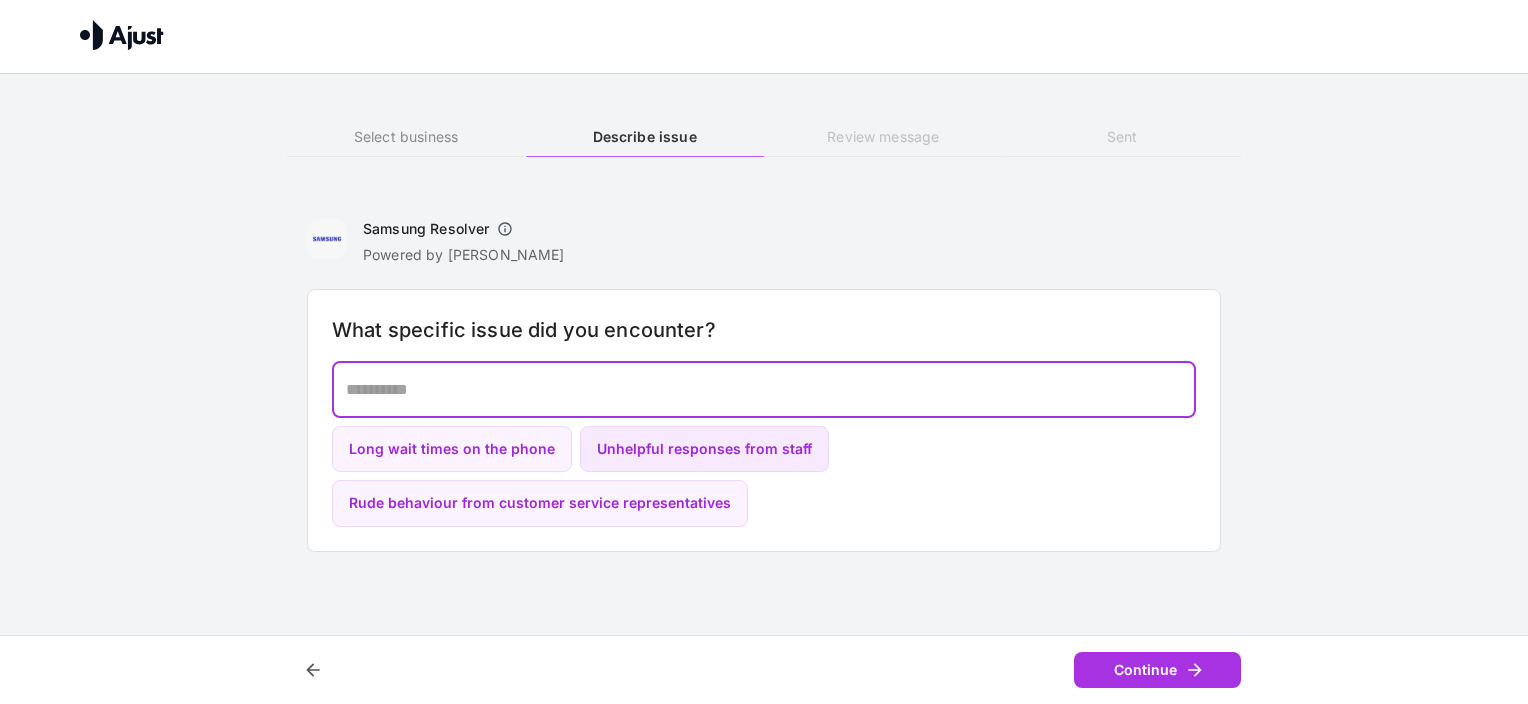 click on "Unhelpful responses from staff" at bounding box center [704, 449] 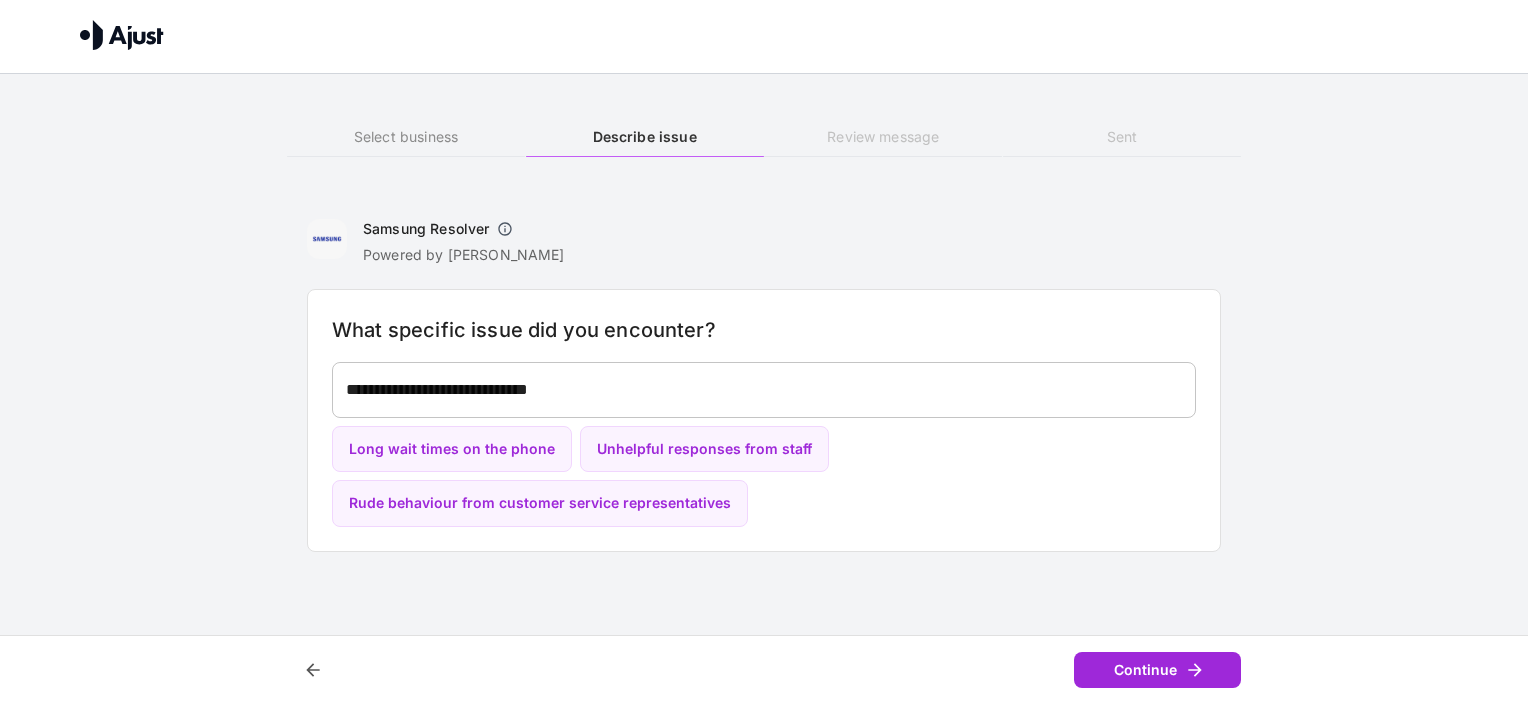 click on "Continue" at bounding box center (1157, 670) 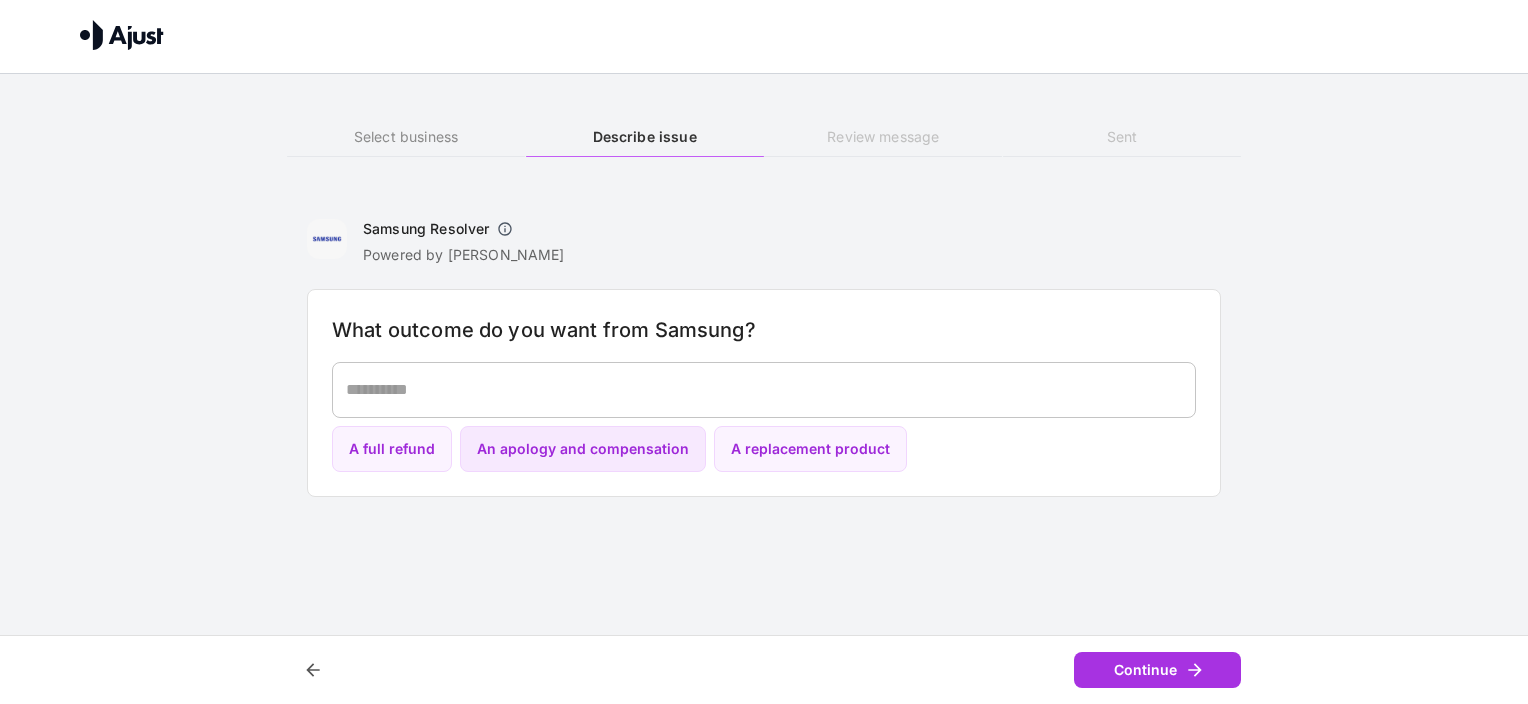 click on "An apology and compensation" at bounding box center (583, 449) 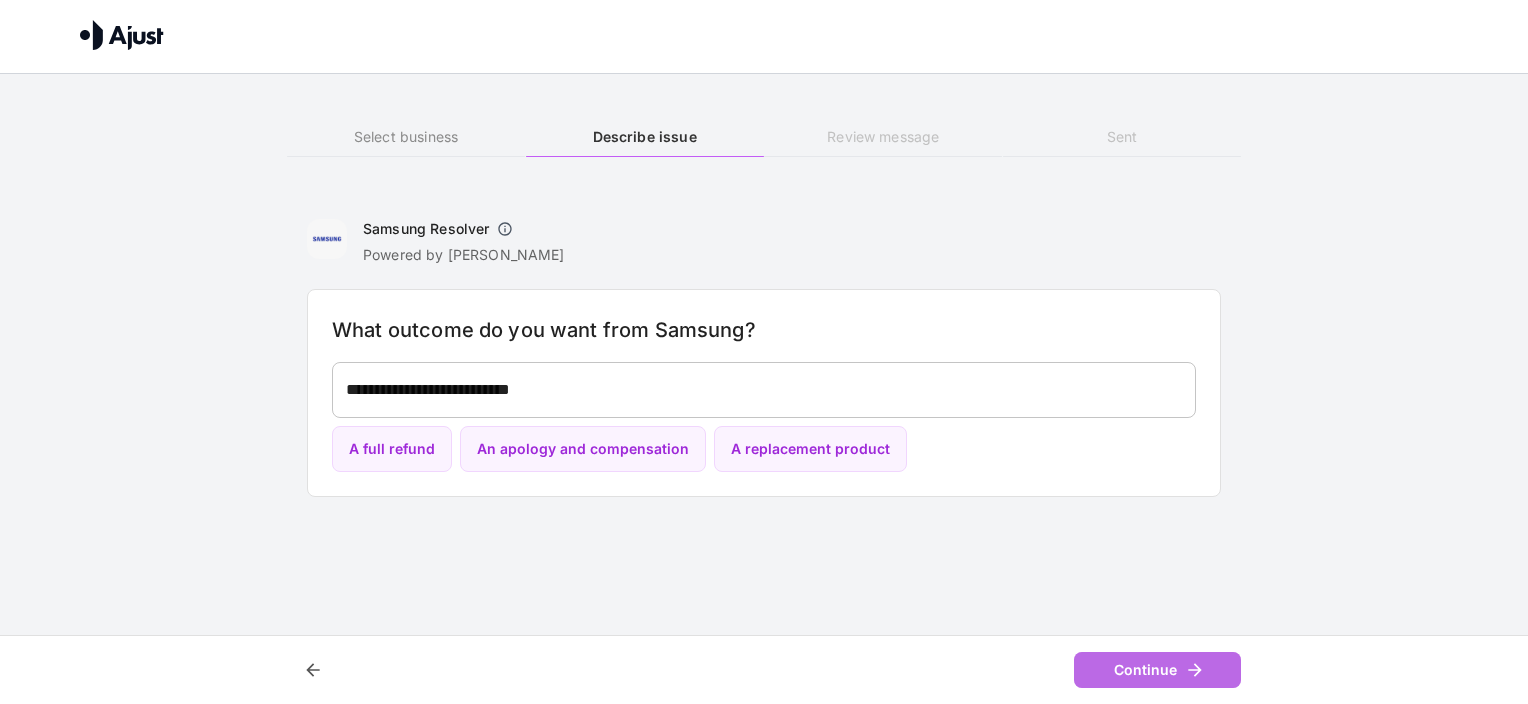 click 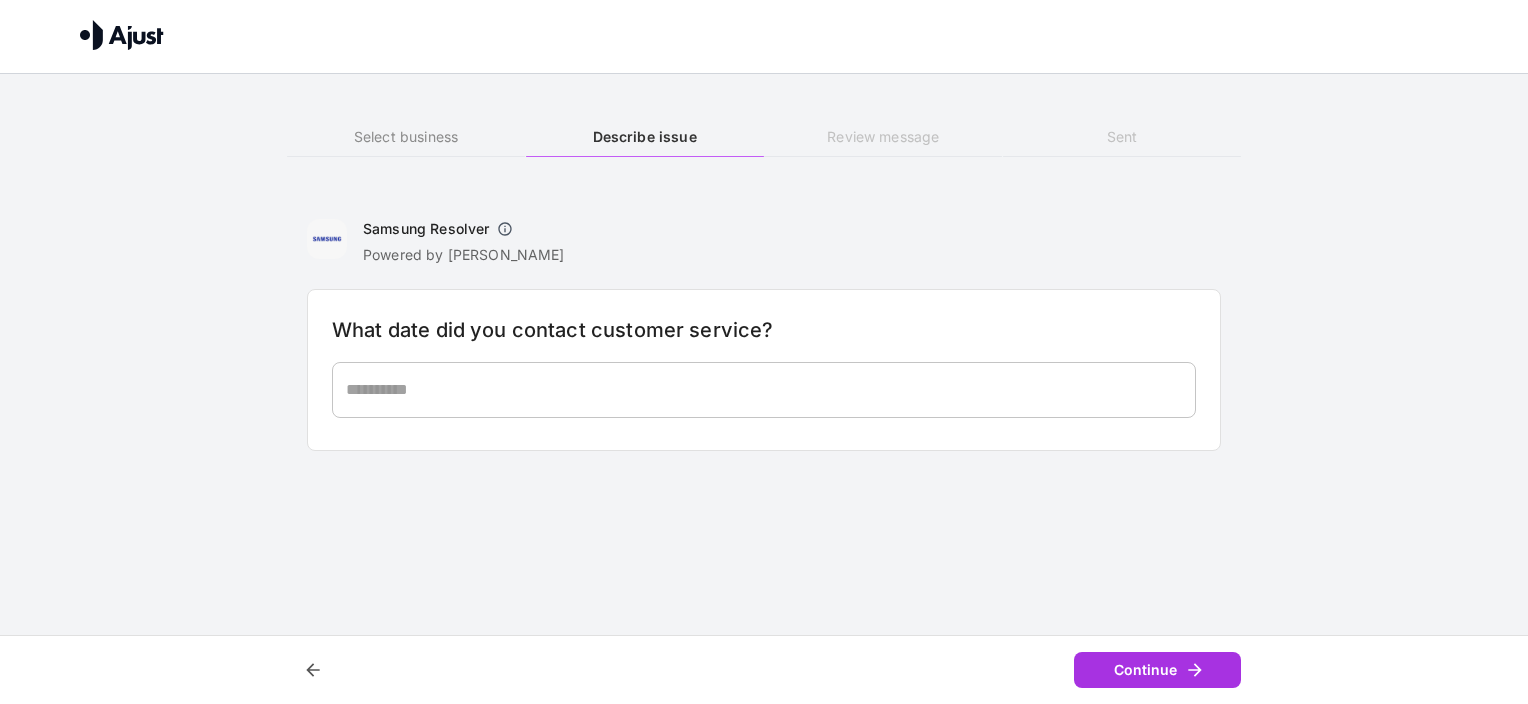 click at bounding box center (764, 389) 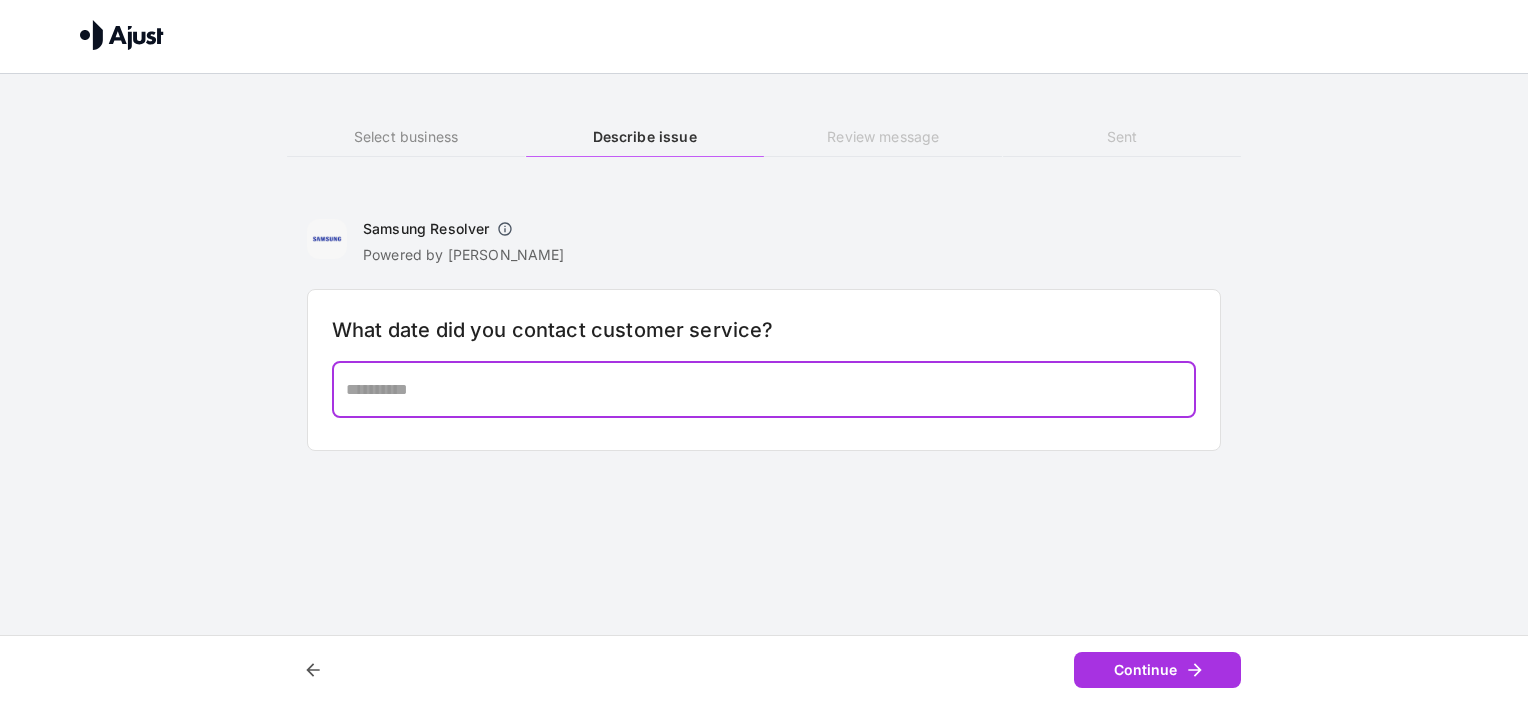 click at bounding box center [764, 389] 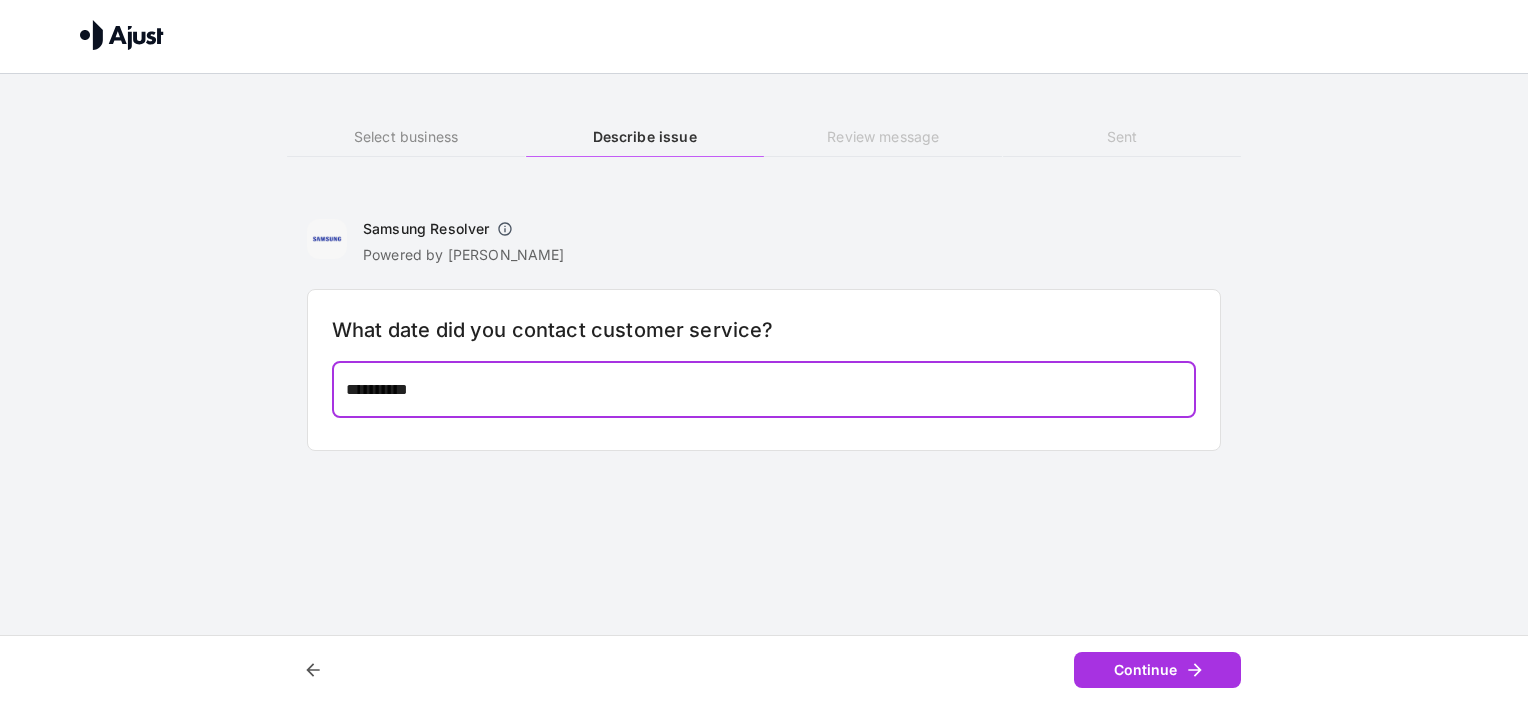 type on "**********" 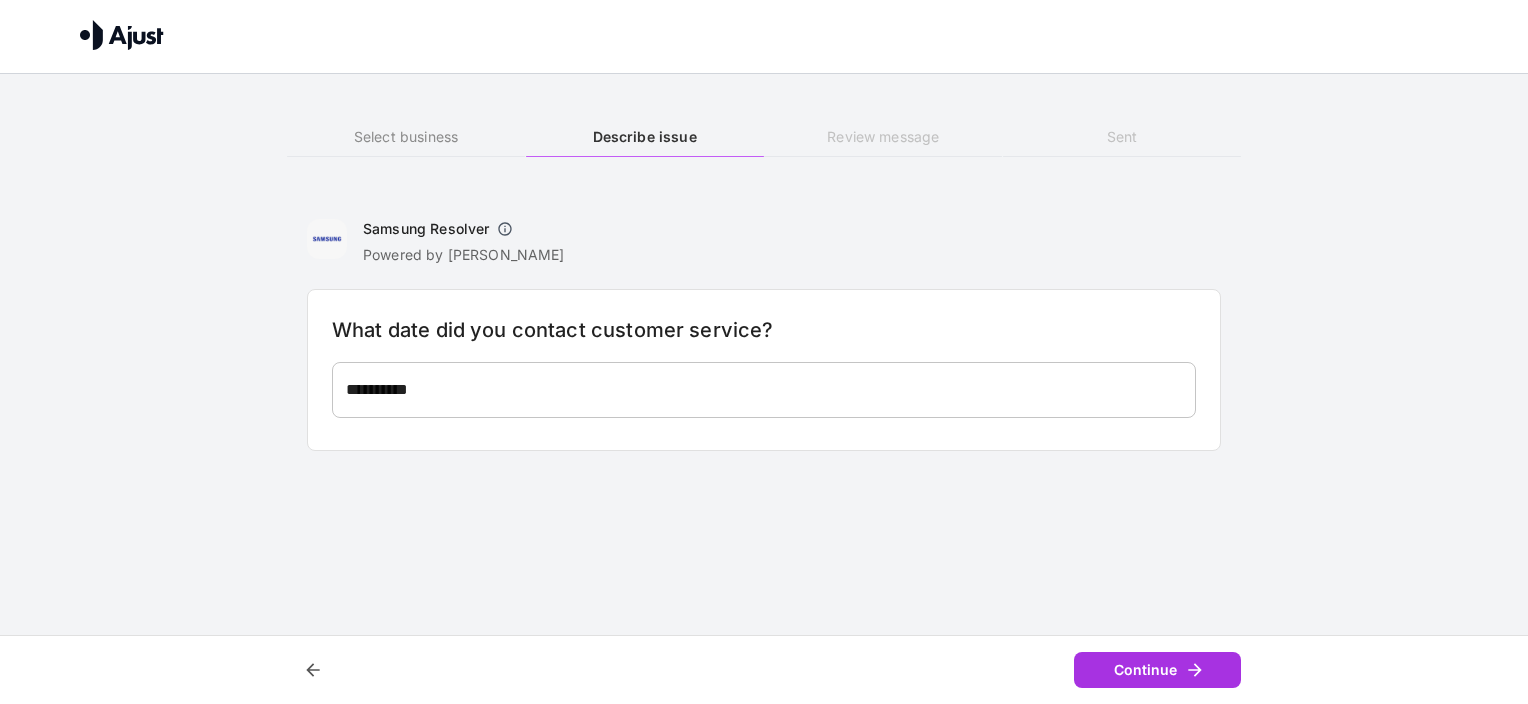 click on "**********" at bounding box center [764, 235] 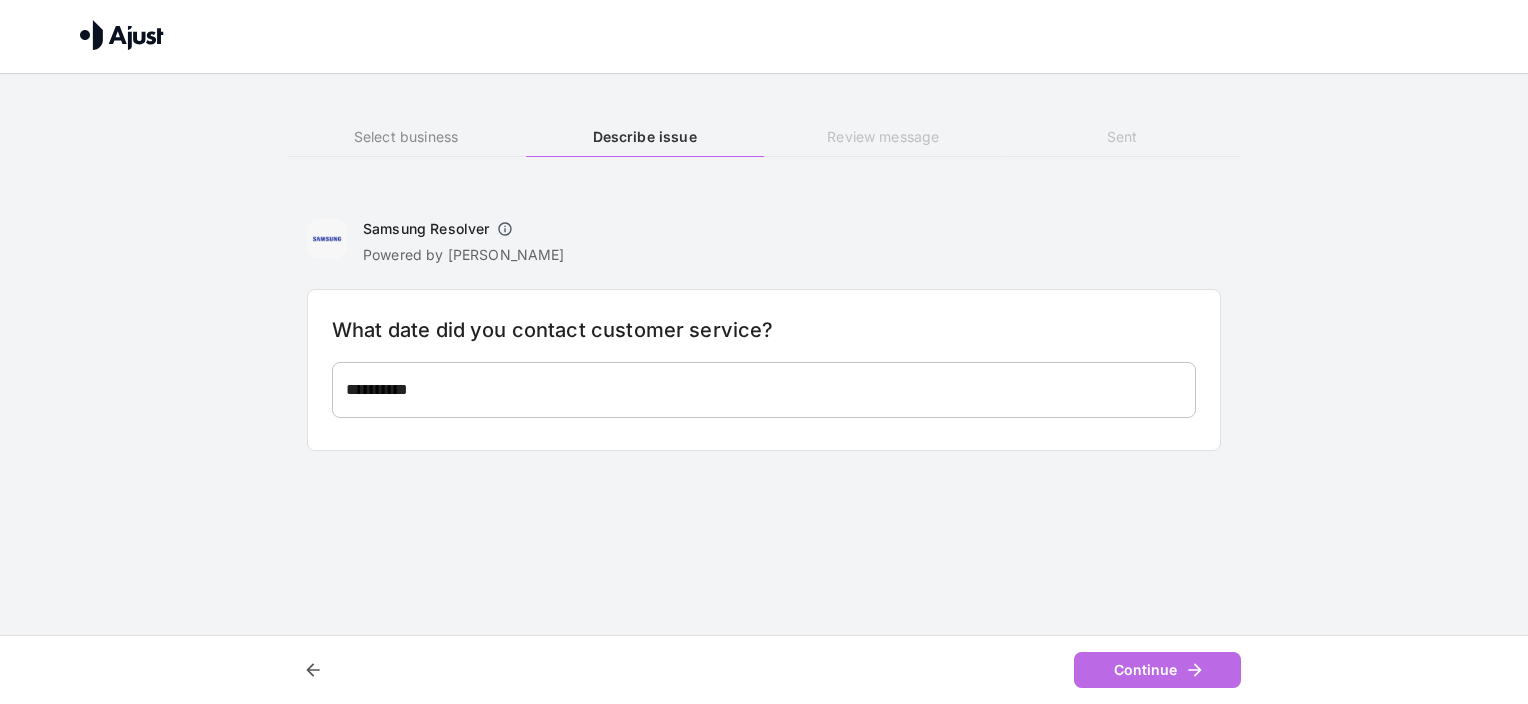 click on "Continue" at bounding box center [1157, 670] 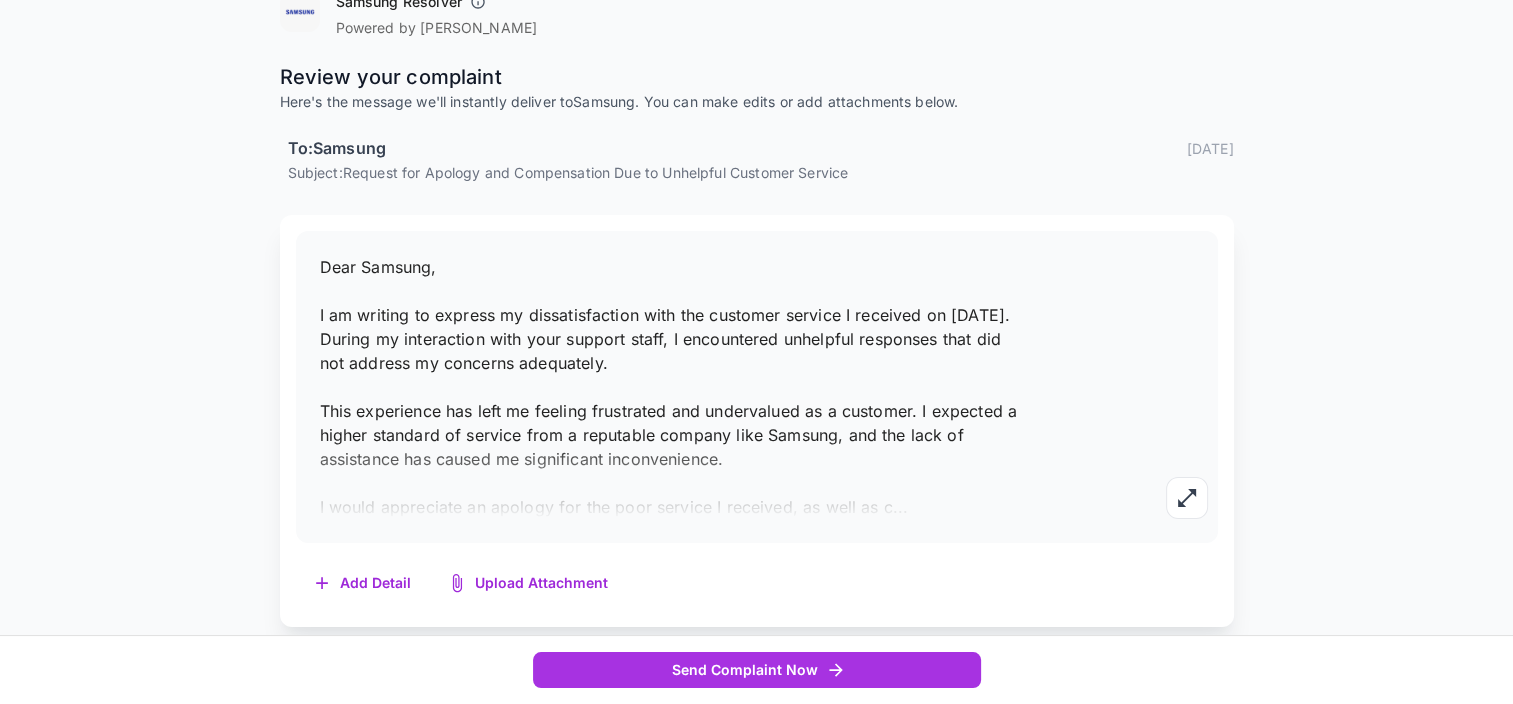 scroll, scrollTop: 209, scrollLeft: 0, axis: vertical 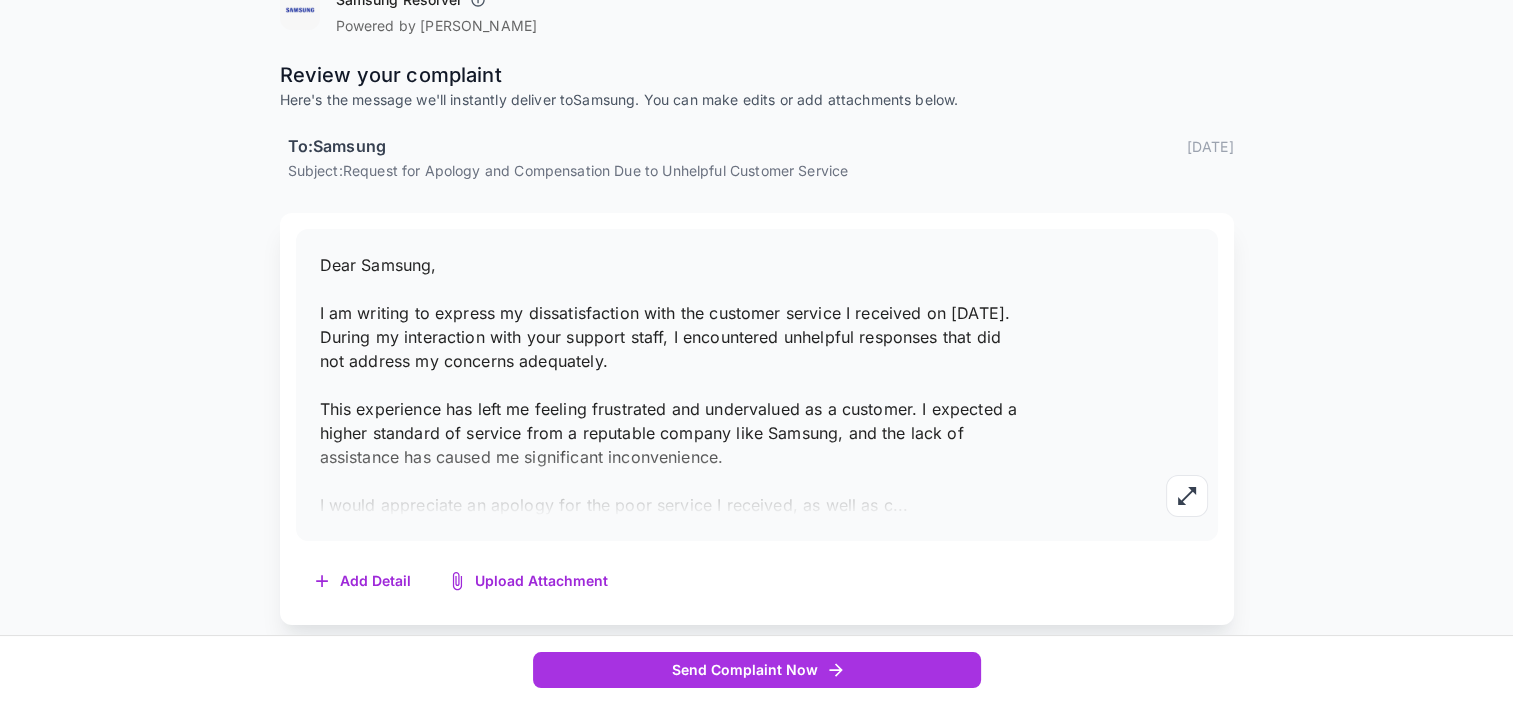 click on "Dear Samsung,
I am writing to express my dissatisfaction with the customer service I received on [DATE]. During my interaction with your support staff, I encountered unhelpful responses that did not address my concerns adequately.
This experience has left me feeling frustrated and undervalued as a customer. I expected a higher standard of service from a reputable company like Samsung, and the lack of assistance has caused me significant inconvenience.
I would appreciate an apology for the poor service I received, as well as c ..." at bounding box center [671, 385] 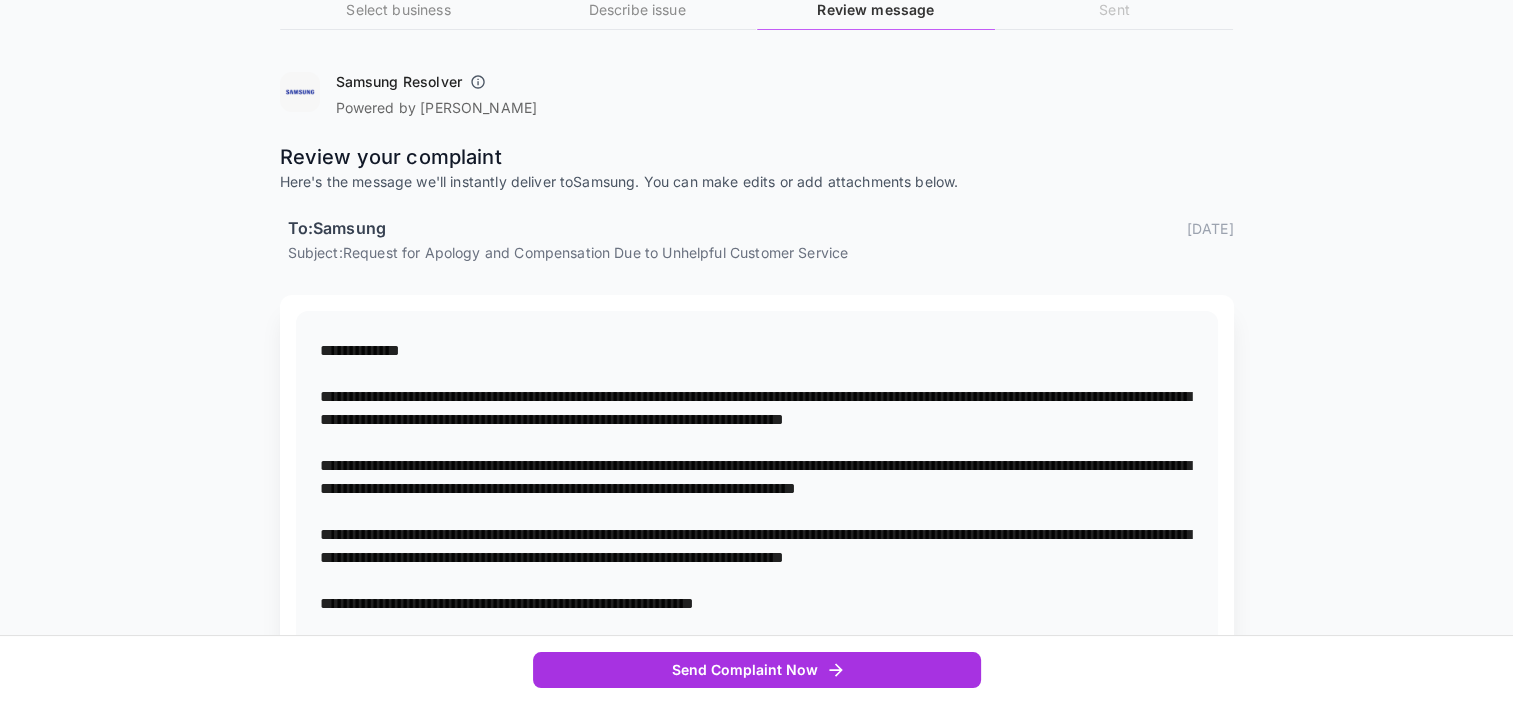 scroll, scrollTop: 0, scrollLeft: 0, axis: both 